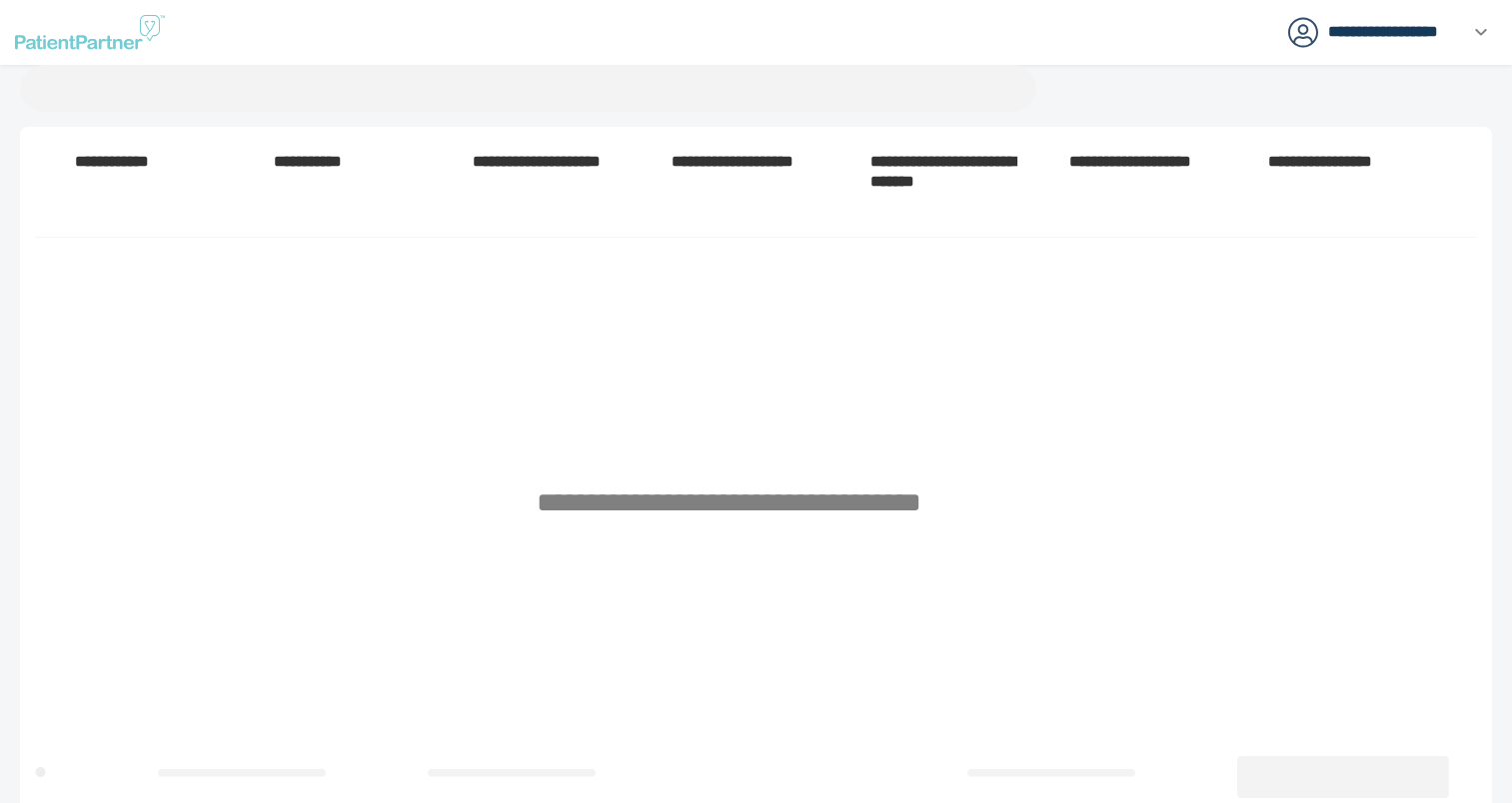 scroll, scrollTop: 0, scrollLeft: 0, axis: both 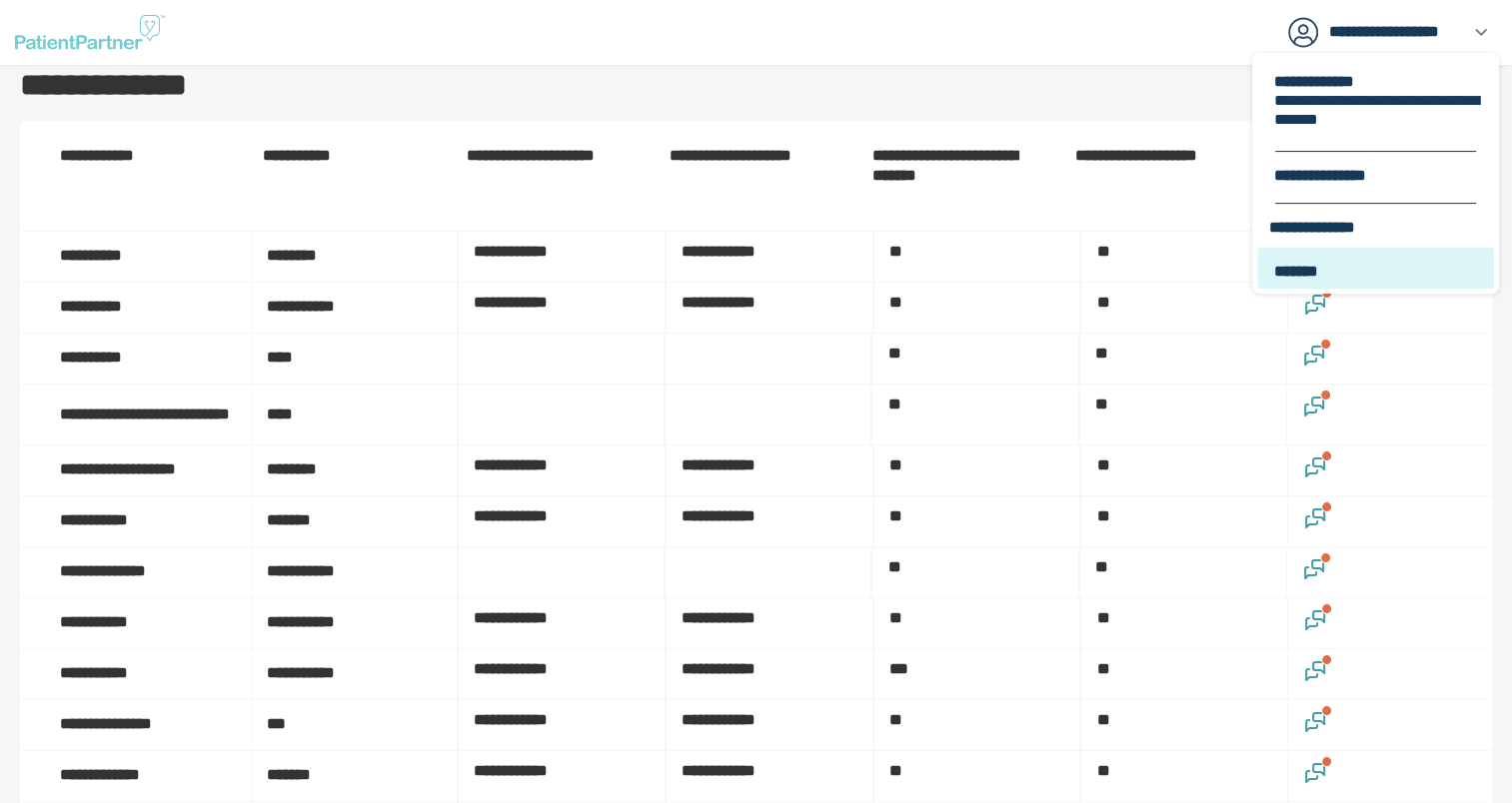 click on "*******" at bounding box center [1377, 271] 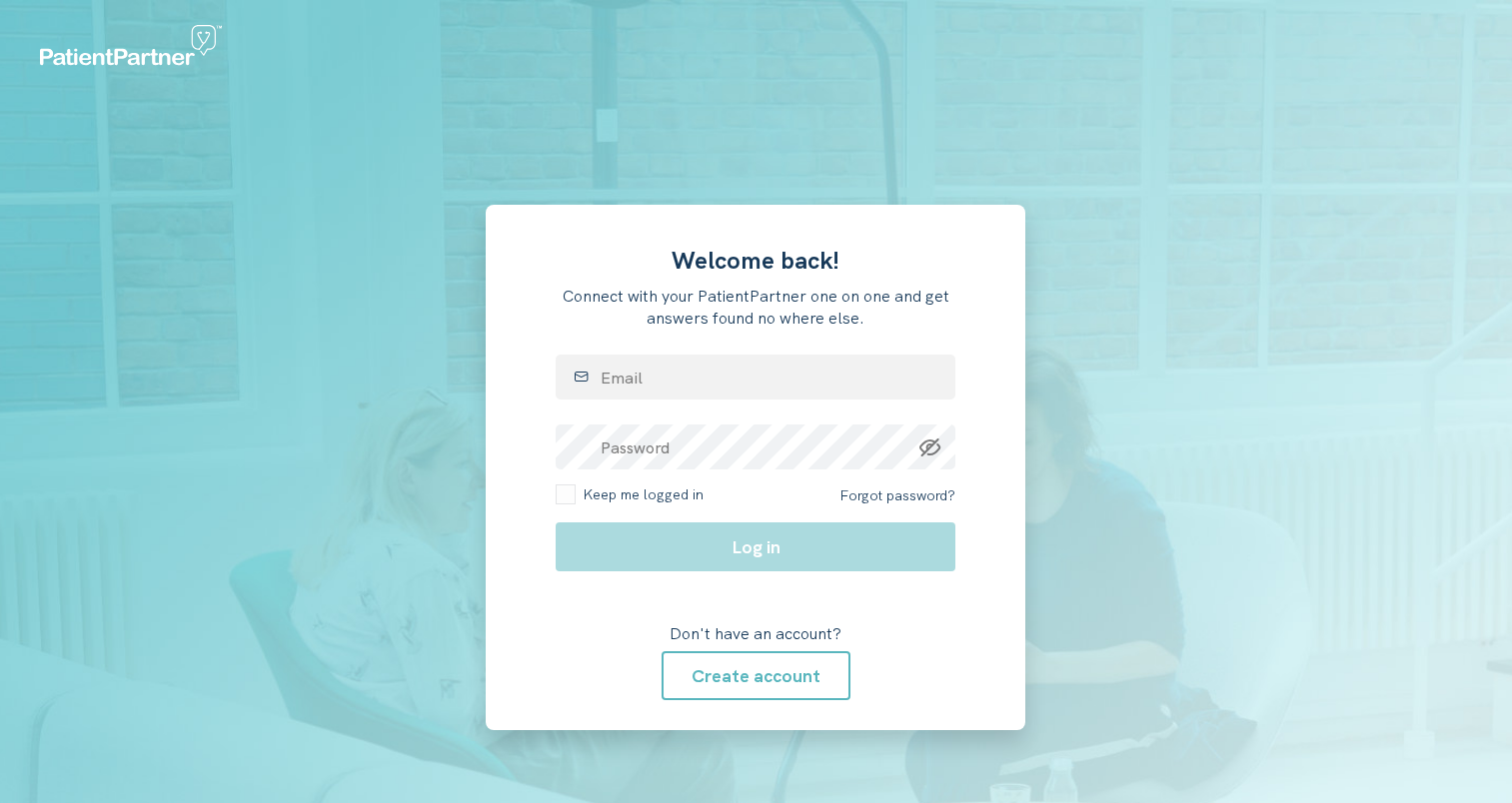 scroll, scrollTop: 0, scrollLeft: 0, axis: both 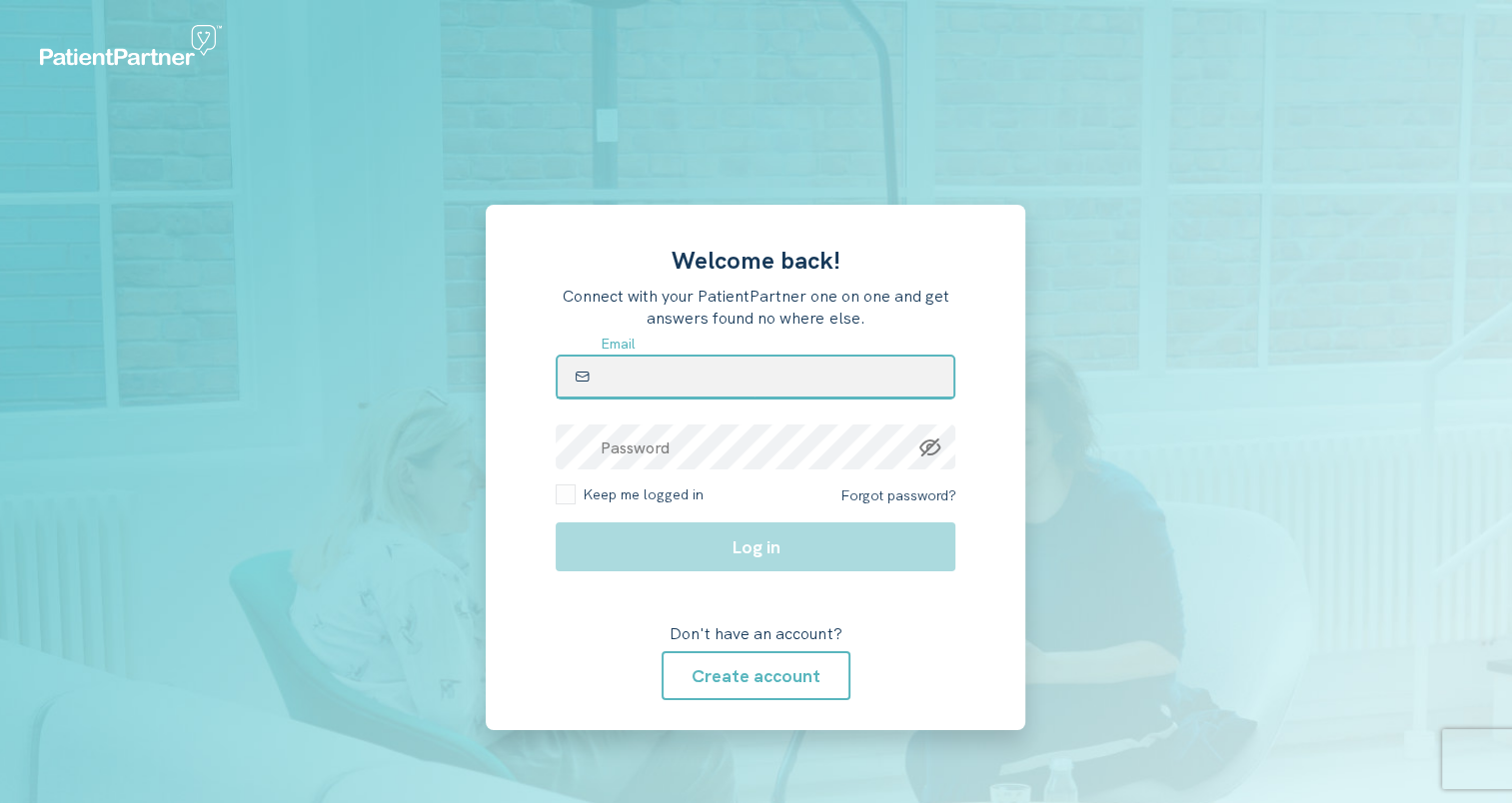 click at bounding box center [756, 377] 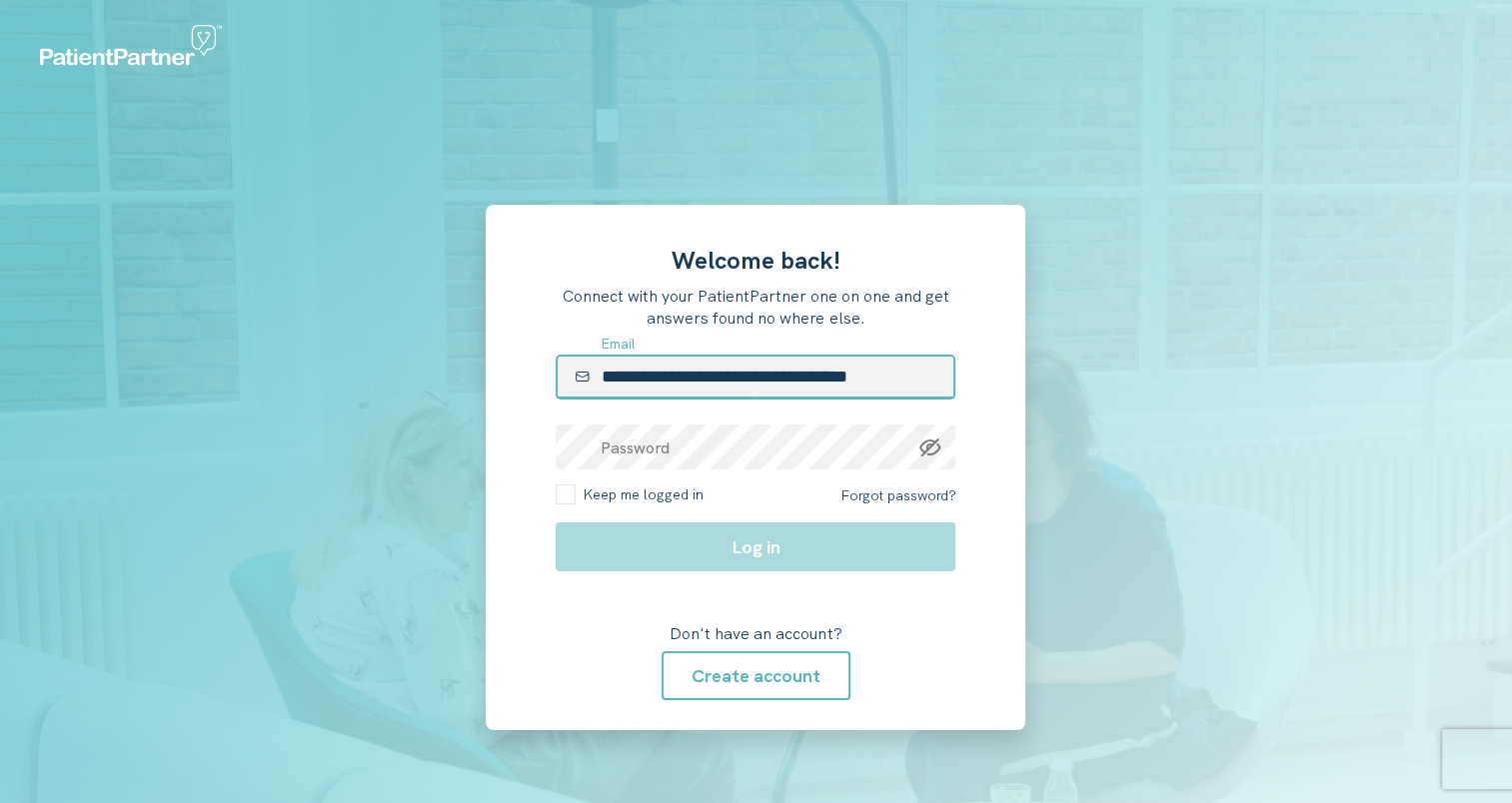 type on "**********" 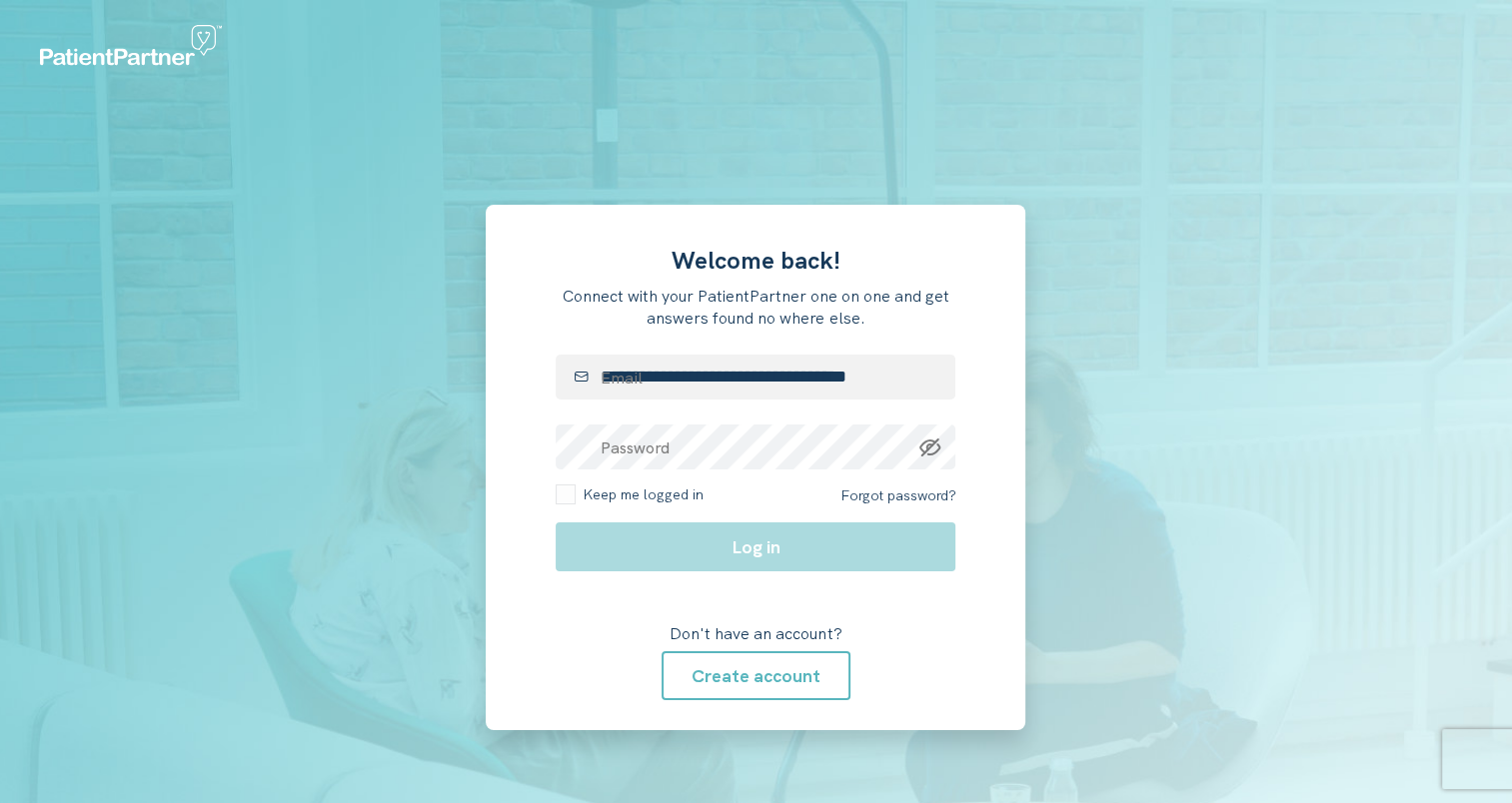 click on "**********" at bounding box center (756, 467) 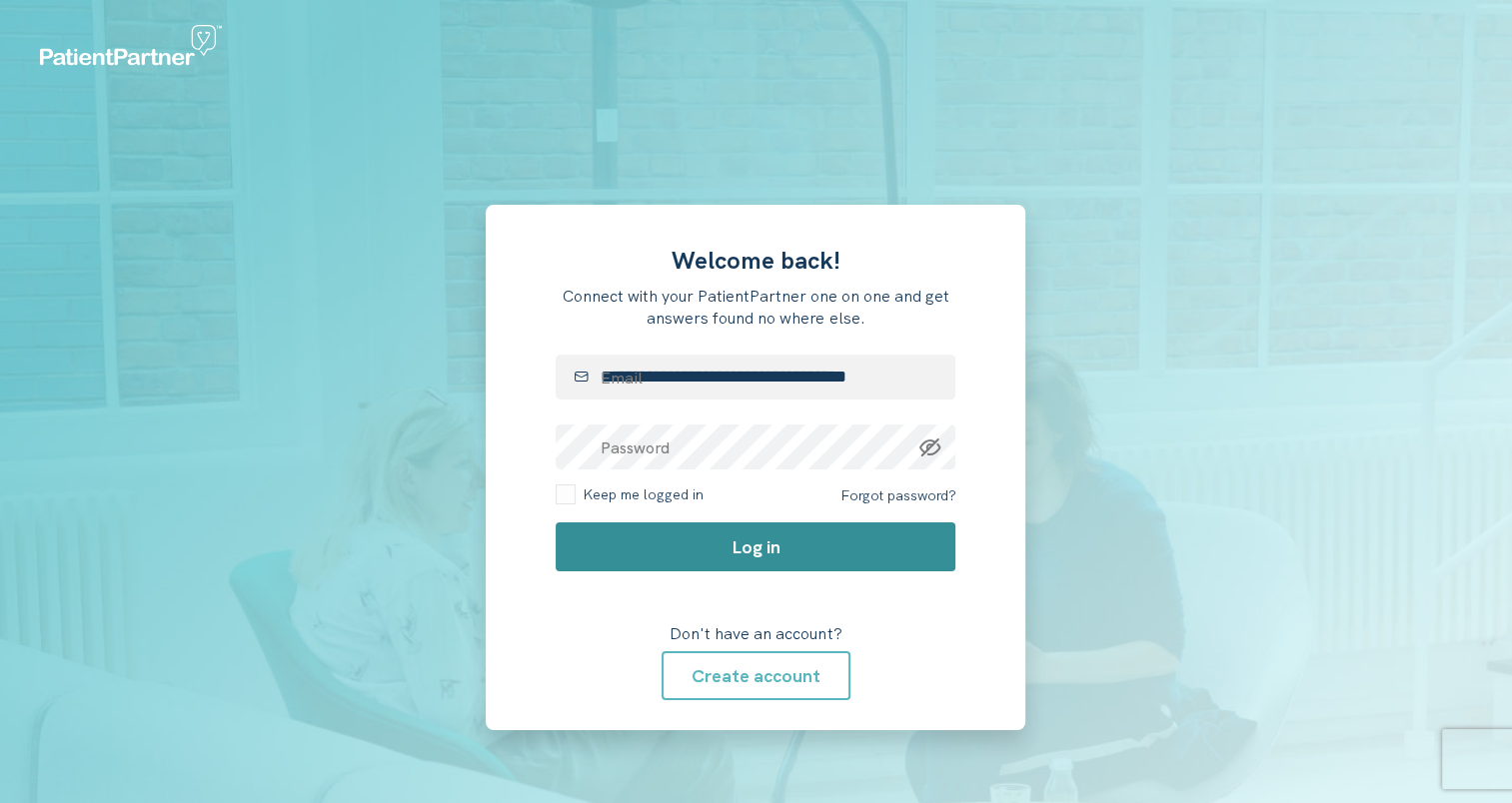 click on "Log in" 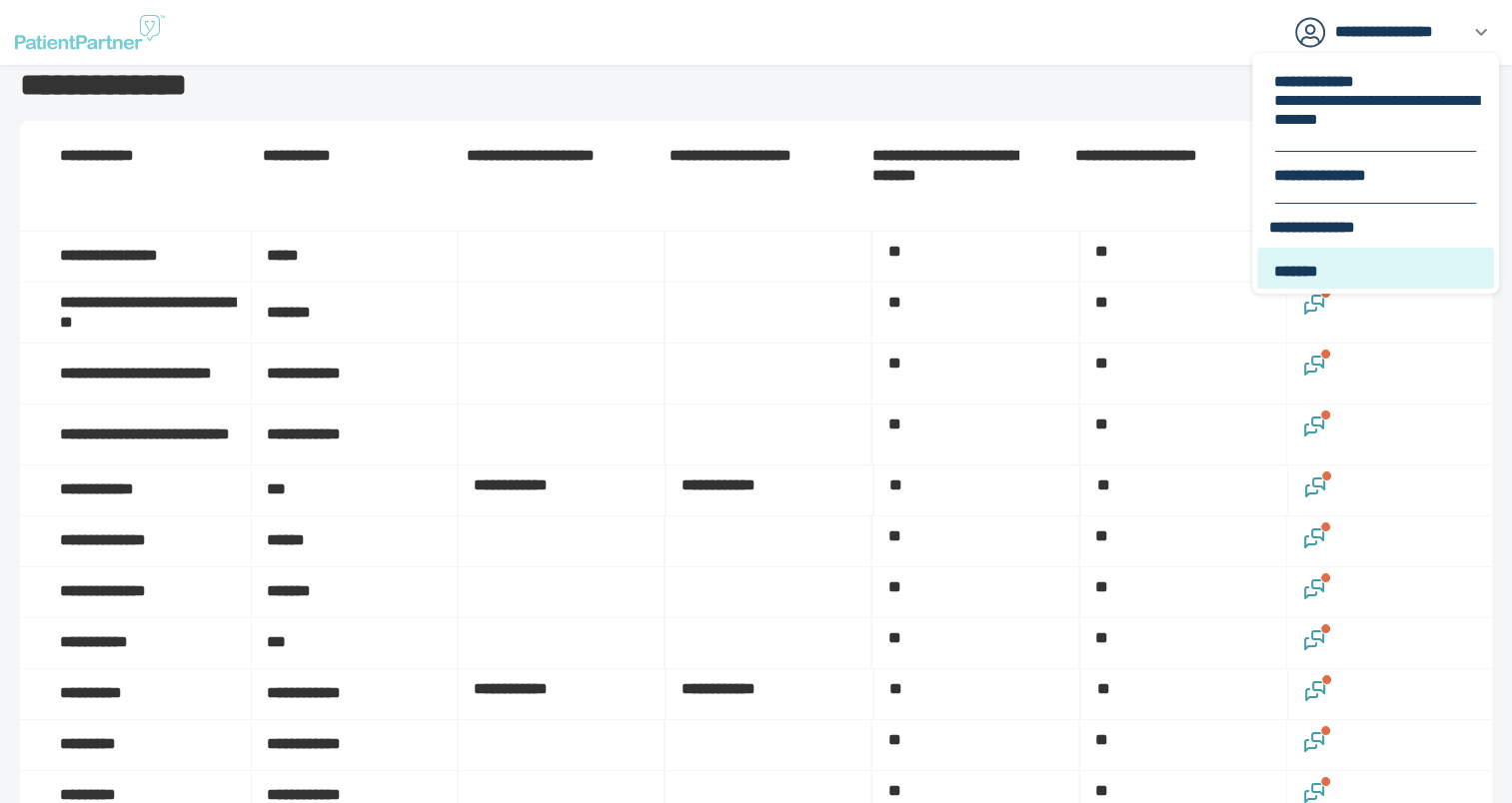 click on "*******" at bounding box center (1377, 268) 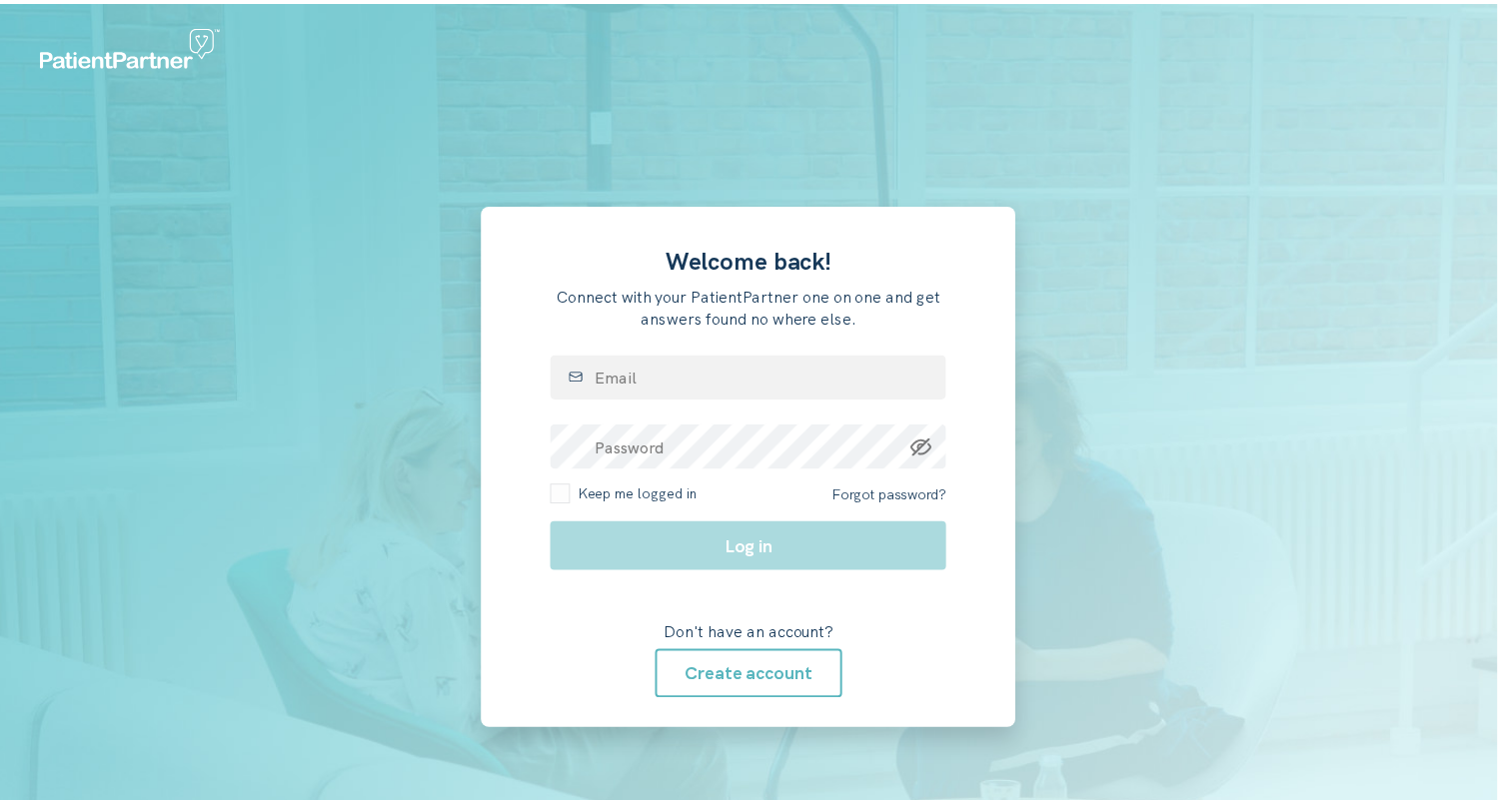 scroll, scrollTop: 0, scrollLeft: 0, axis: both 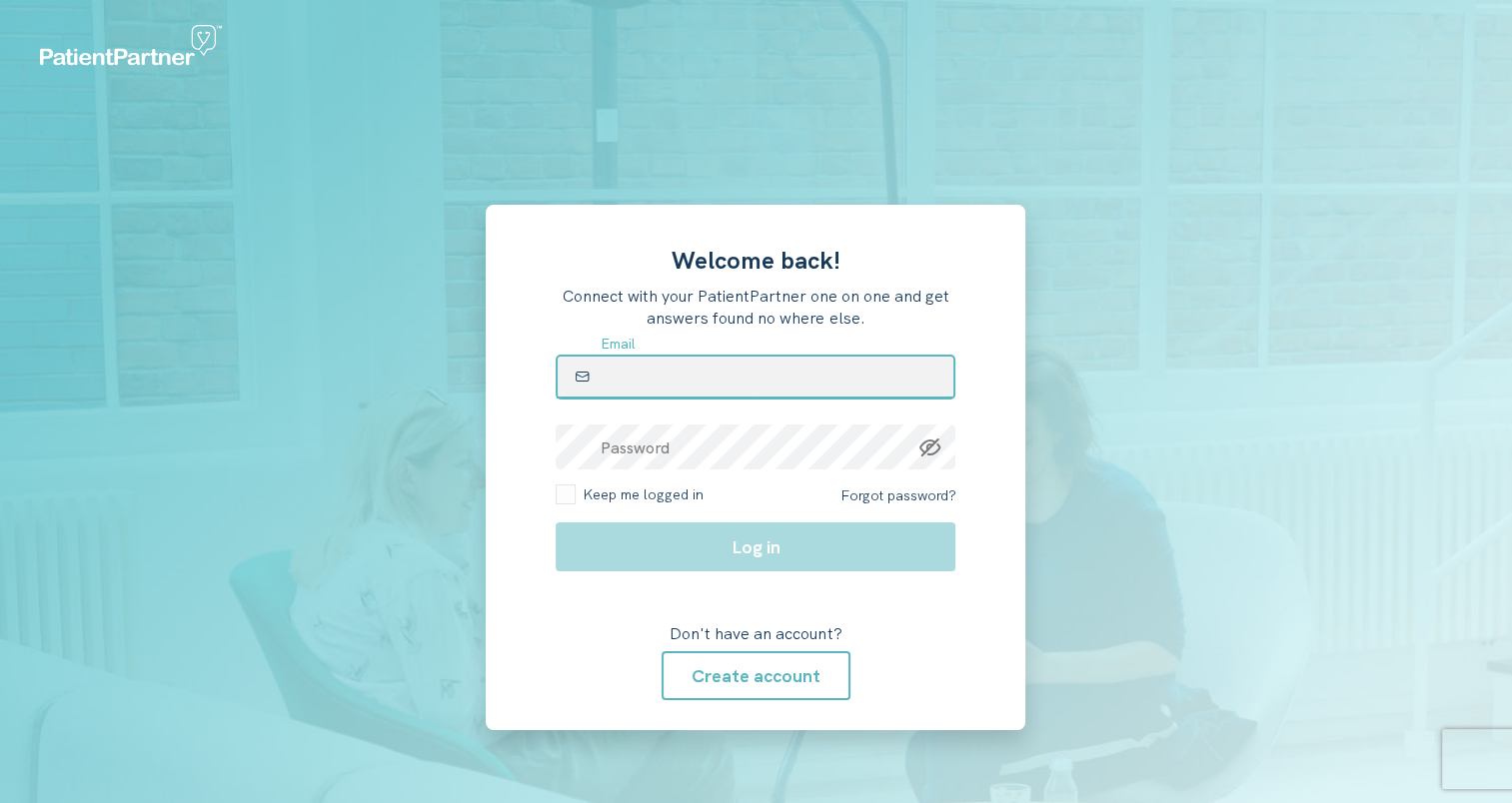 click at bounding box center [756, 377] 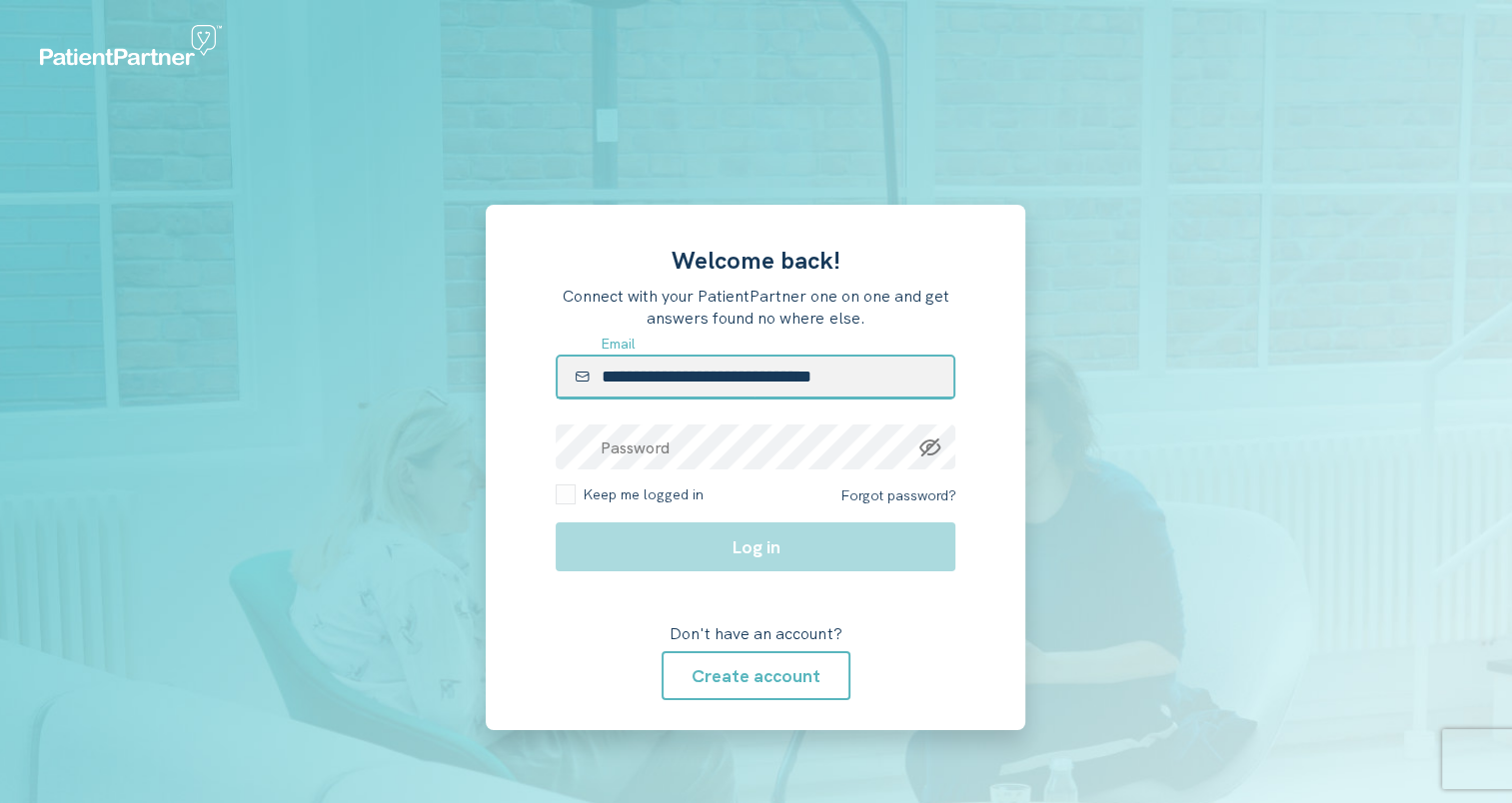 type on "**********" 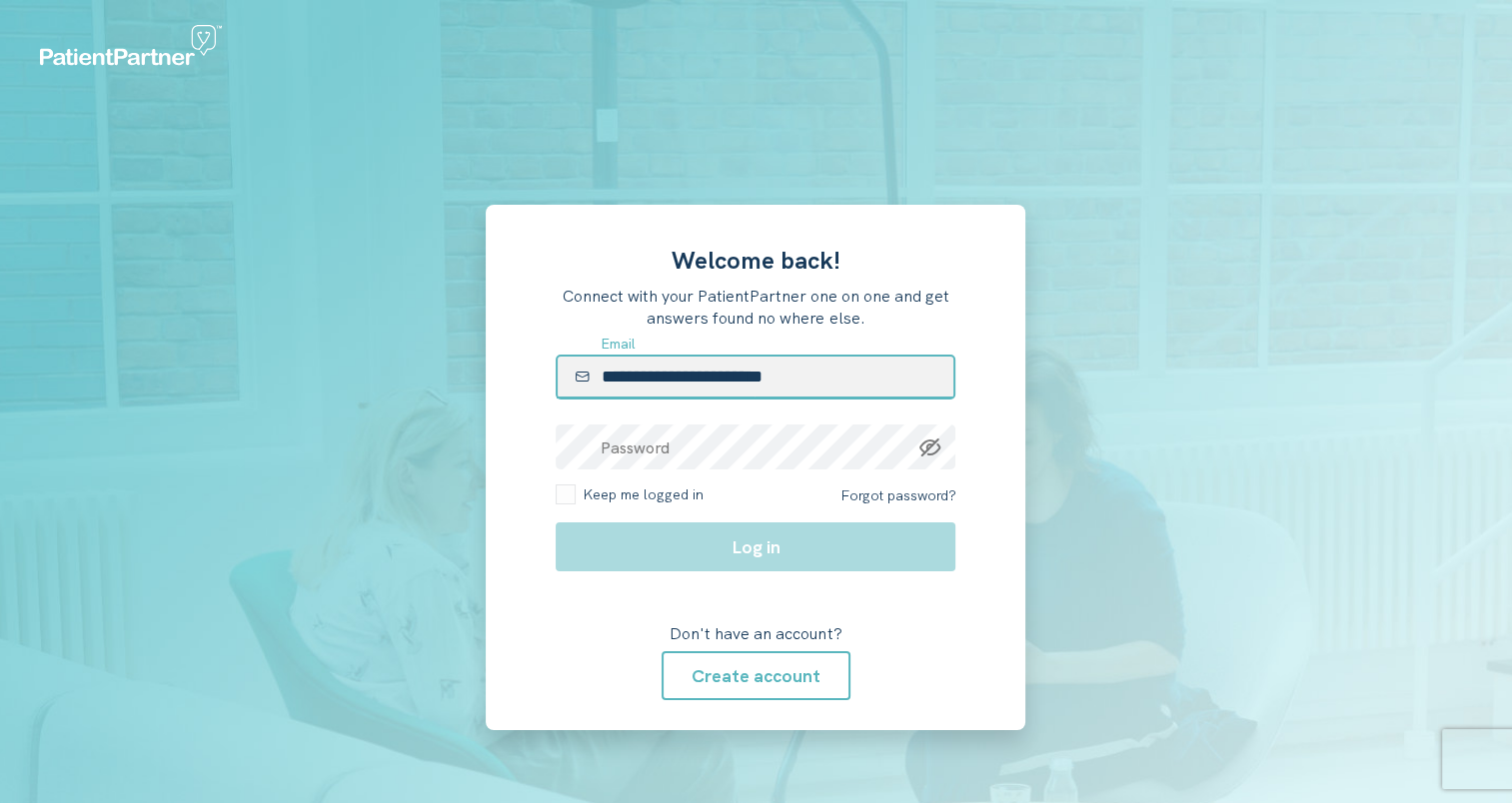 click on "**********" at bounding box center [756, 377] 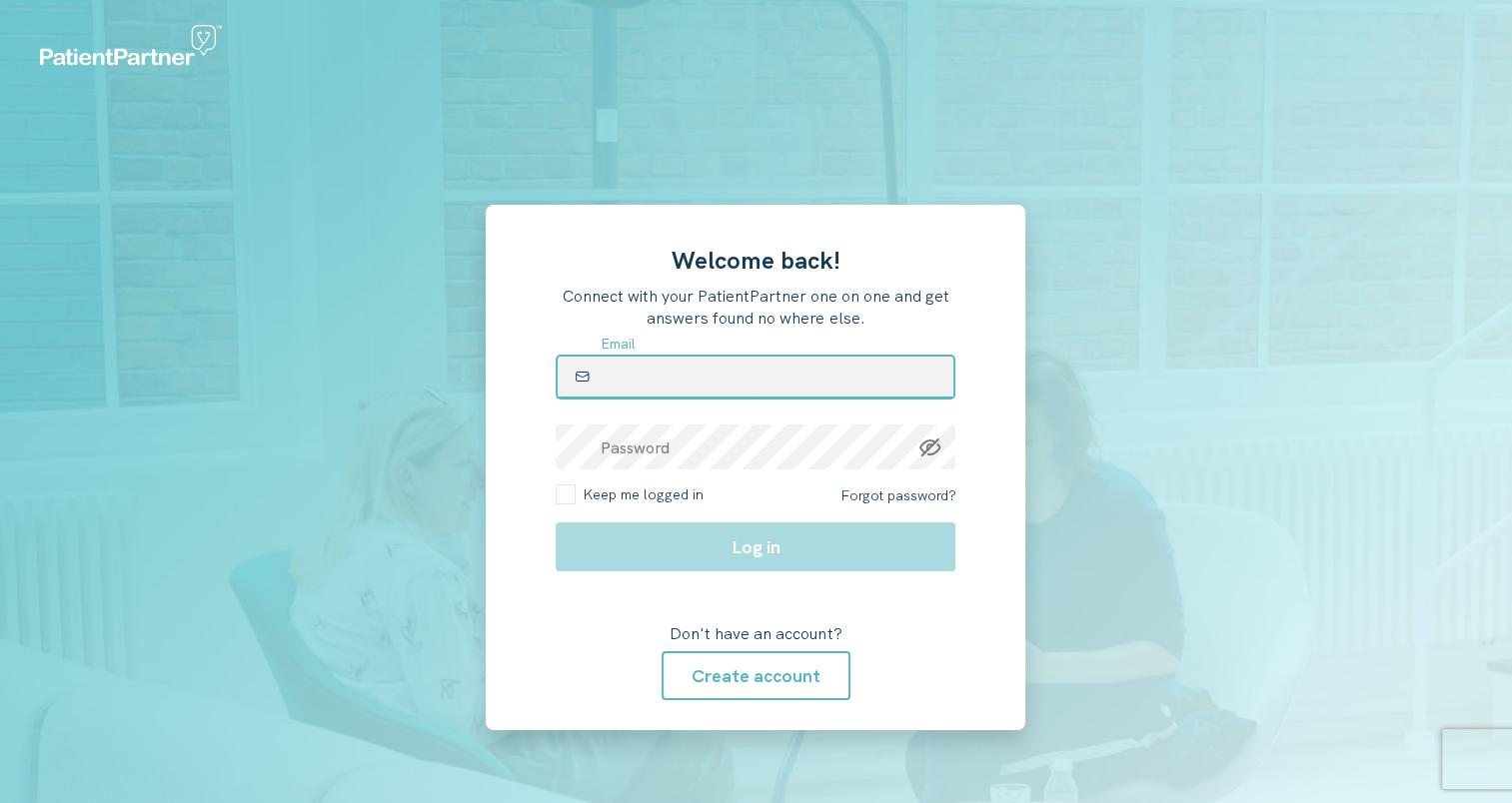 drag, startPoint x: 705, startPoint y: 382, endPoint x: 633, endPoint y: 378, distance: 72.11103 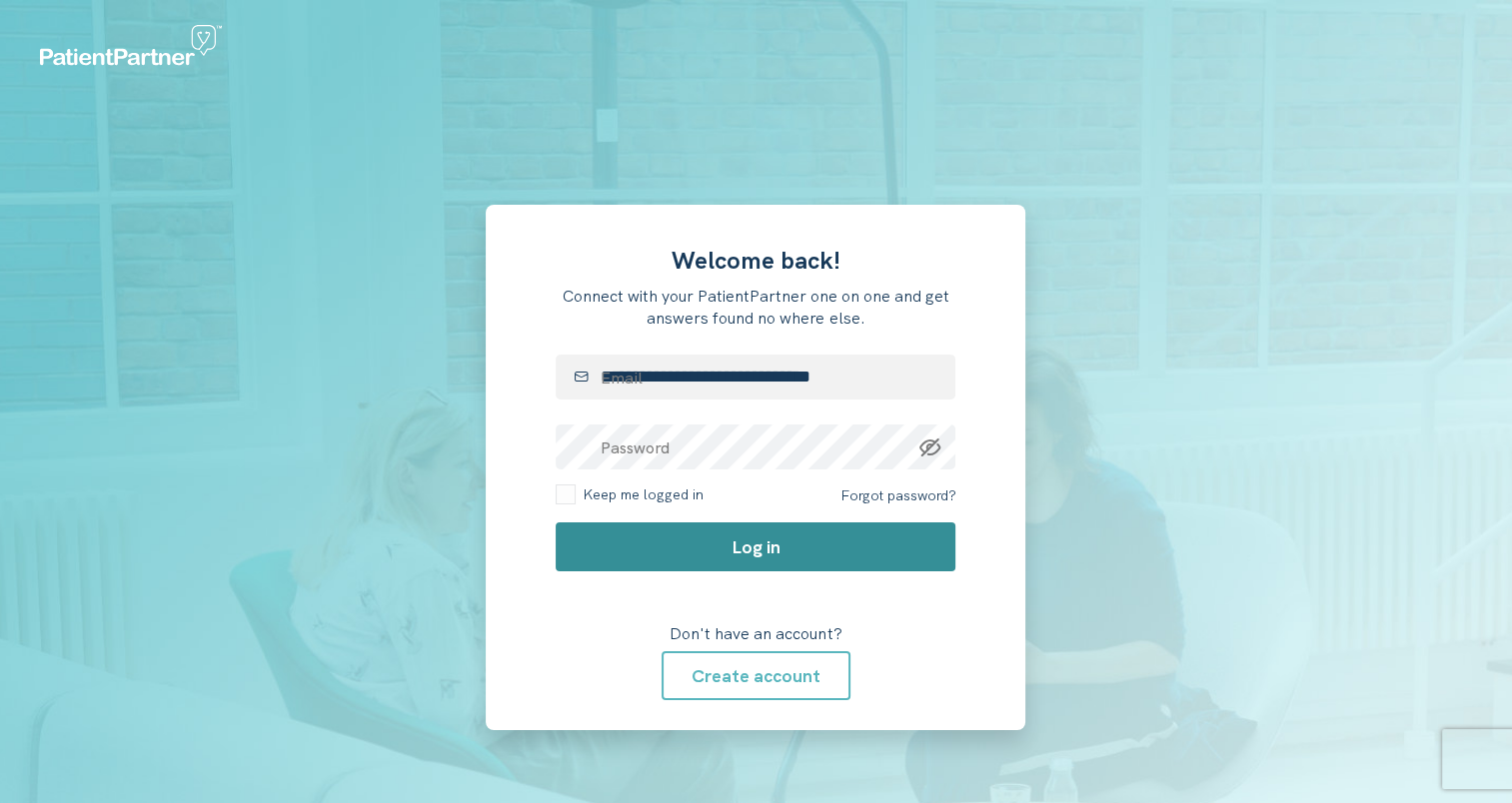 click on "Log in" 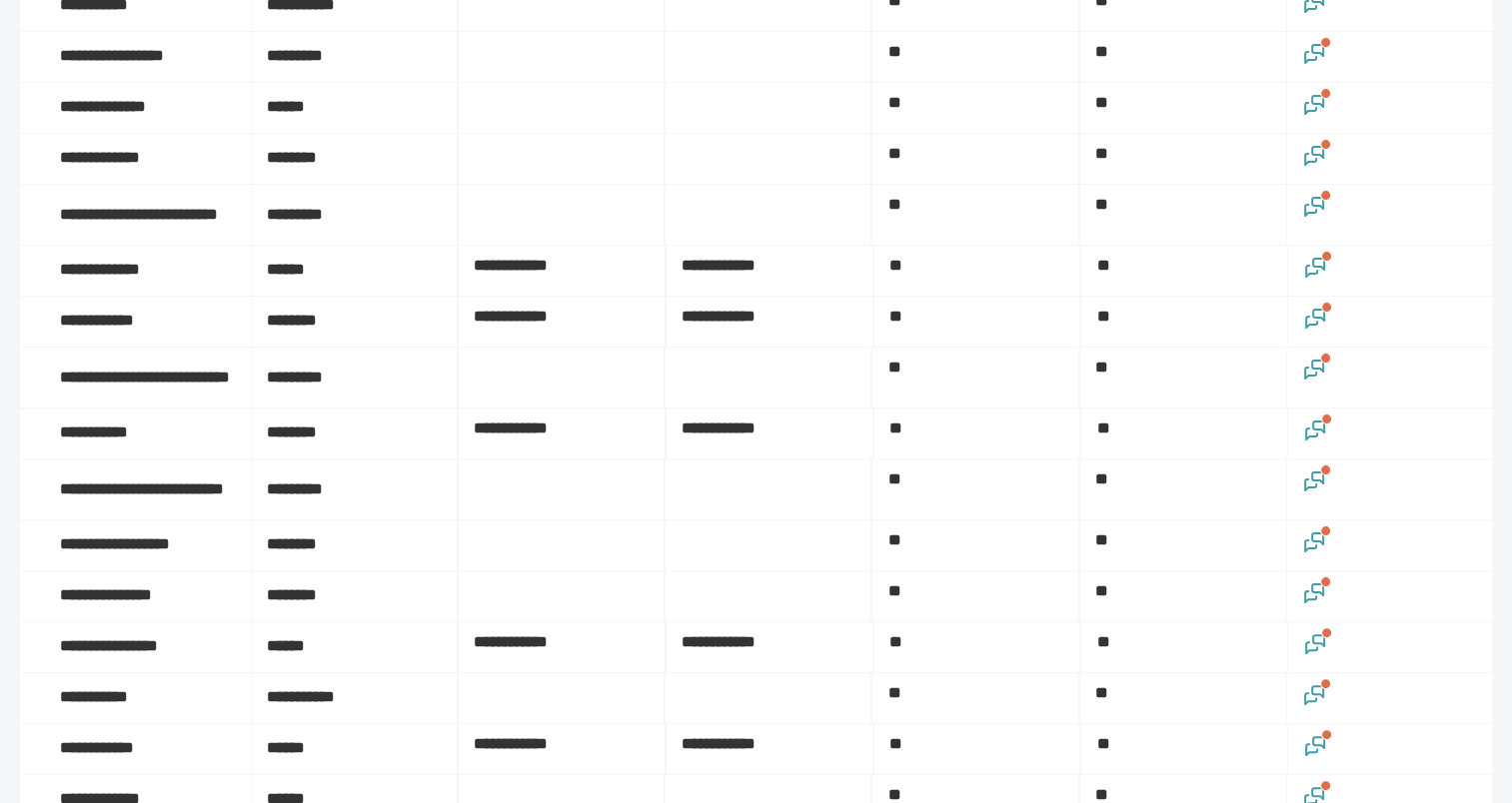 scroll, scrollTop: 400, scrollLeft: 0, axis: vertical 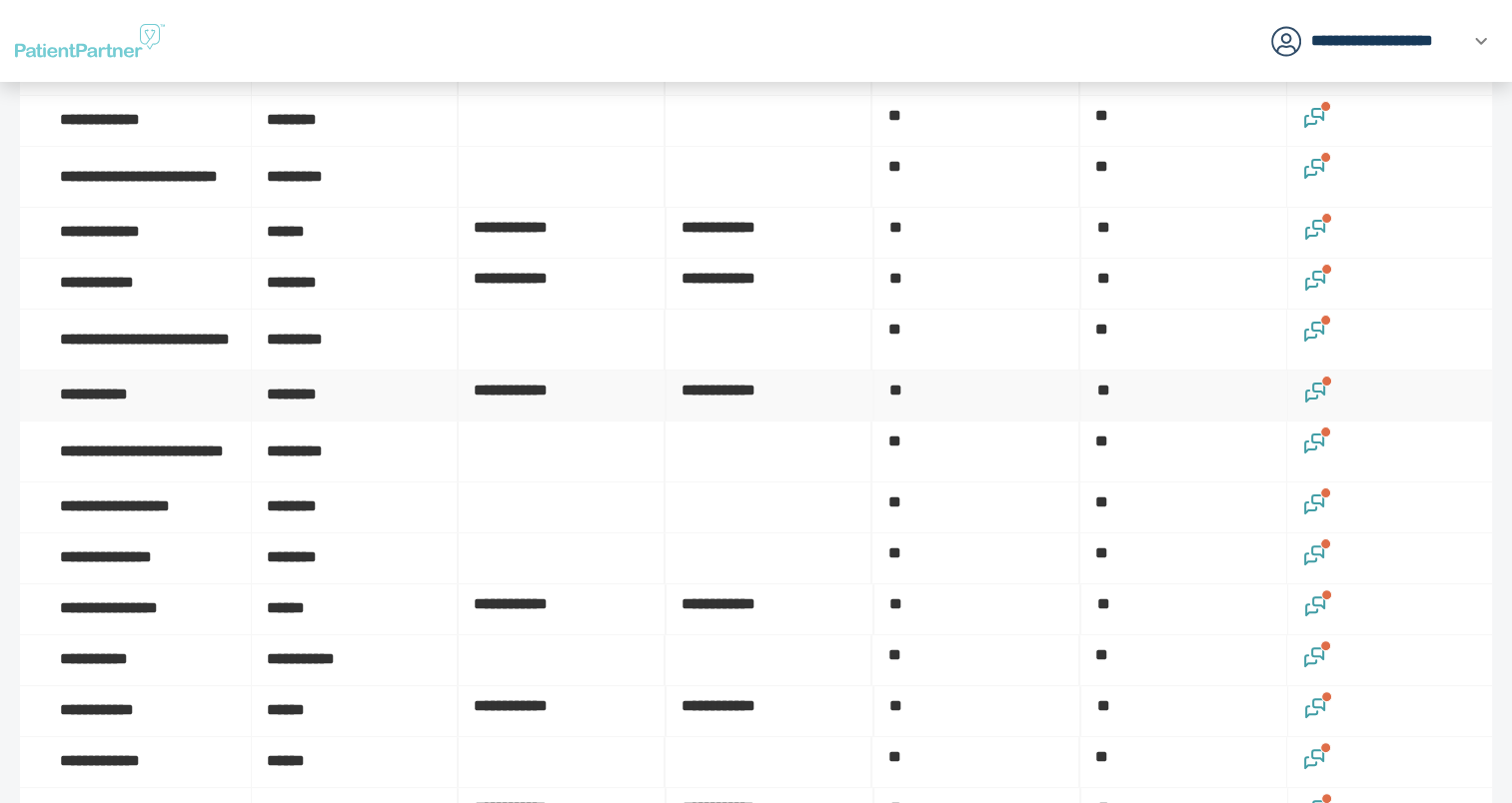 click 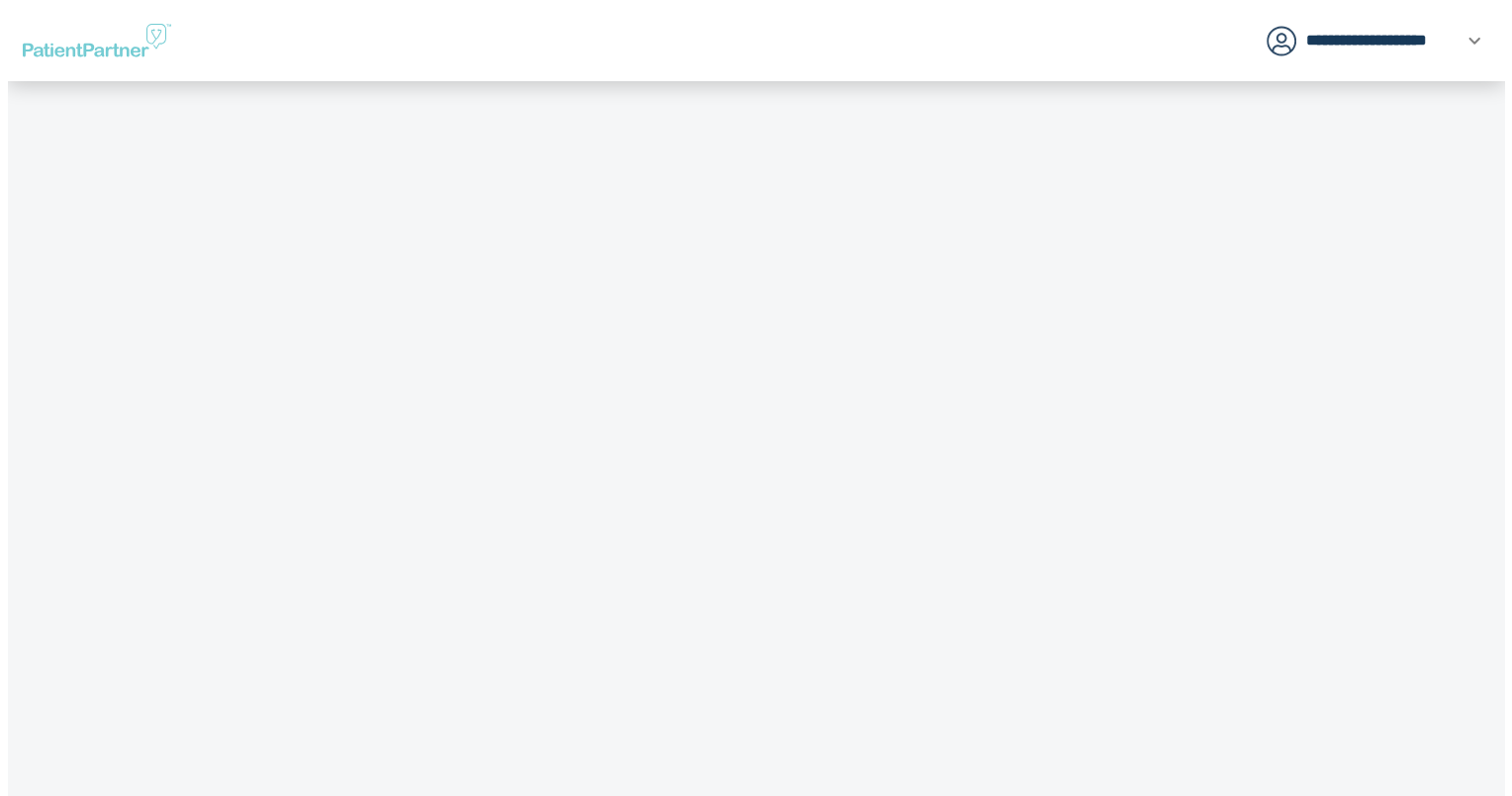 scroll, scrollTop: 0, scrollLeft: 0, axis: both 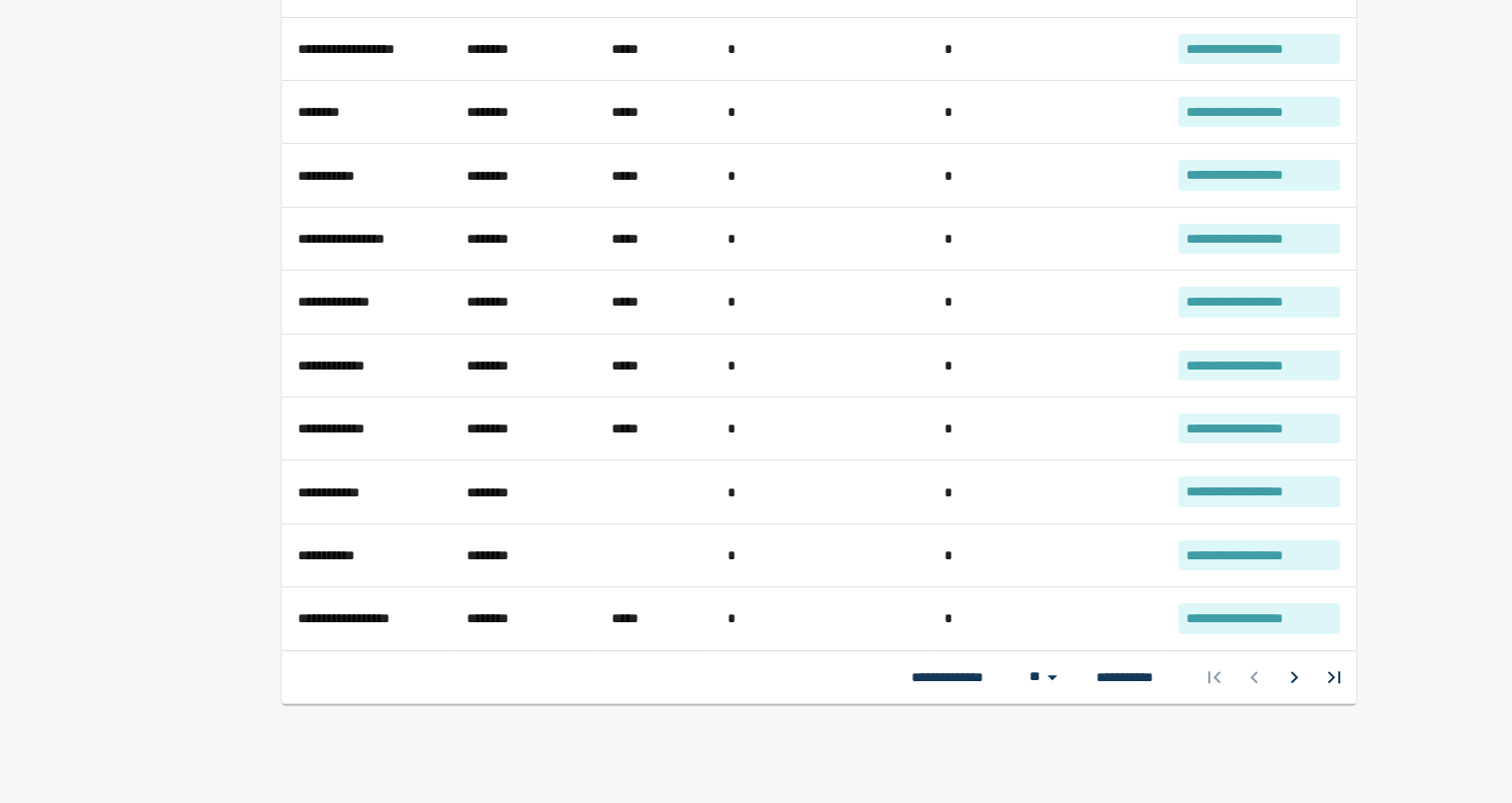 click at bounding box center [1294, 677] 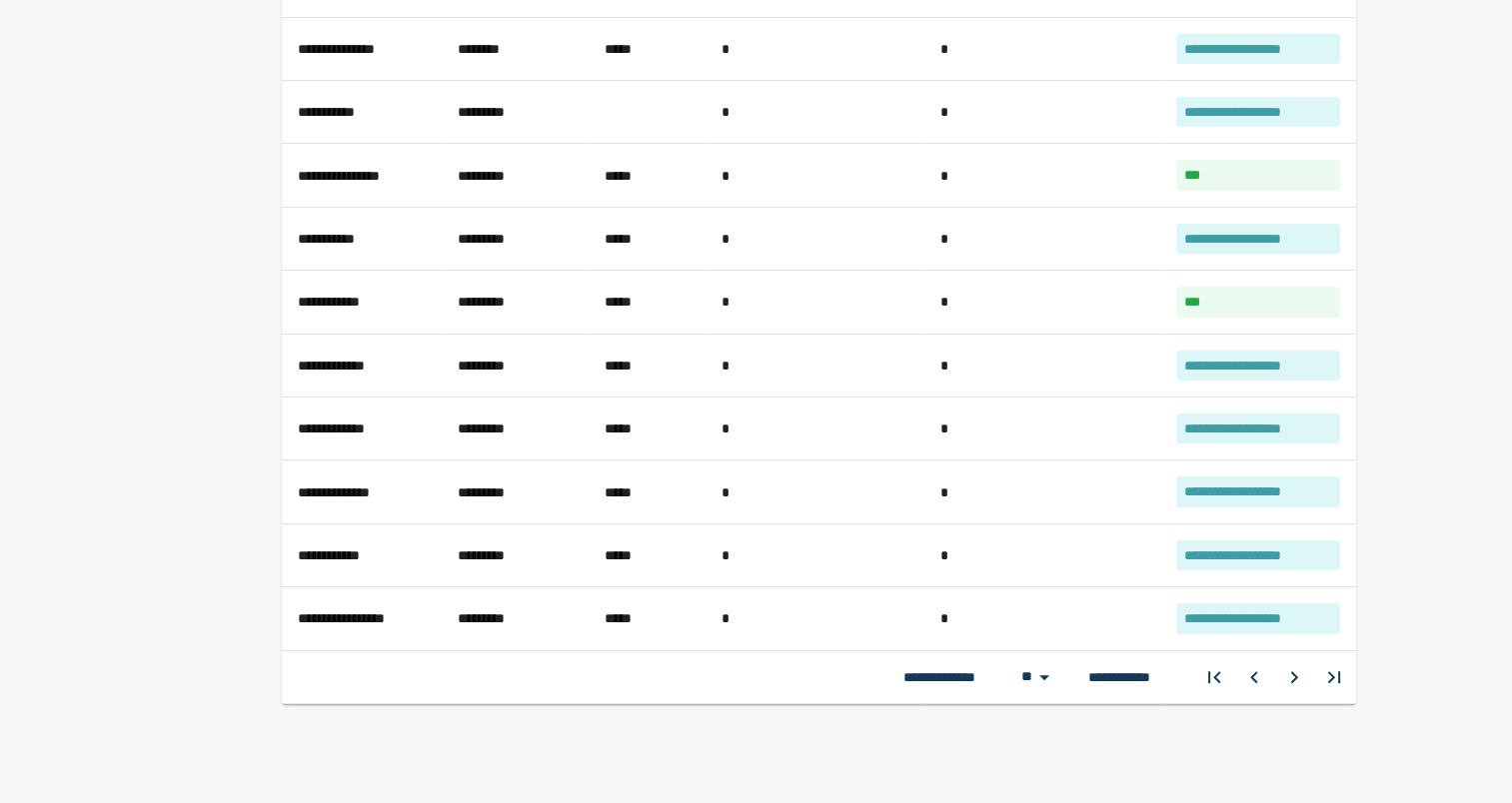 scroll, scrollTop: 183, scrollLeft: 0, axis: vertical 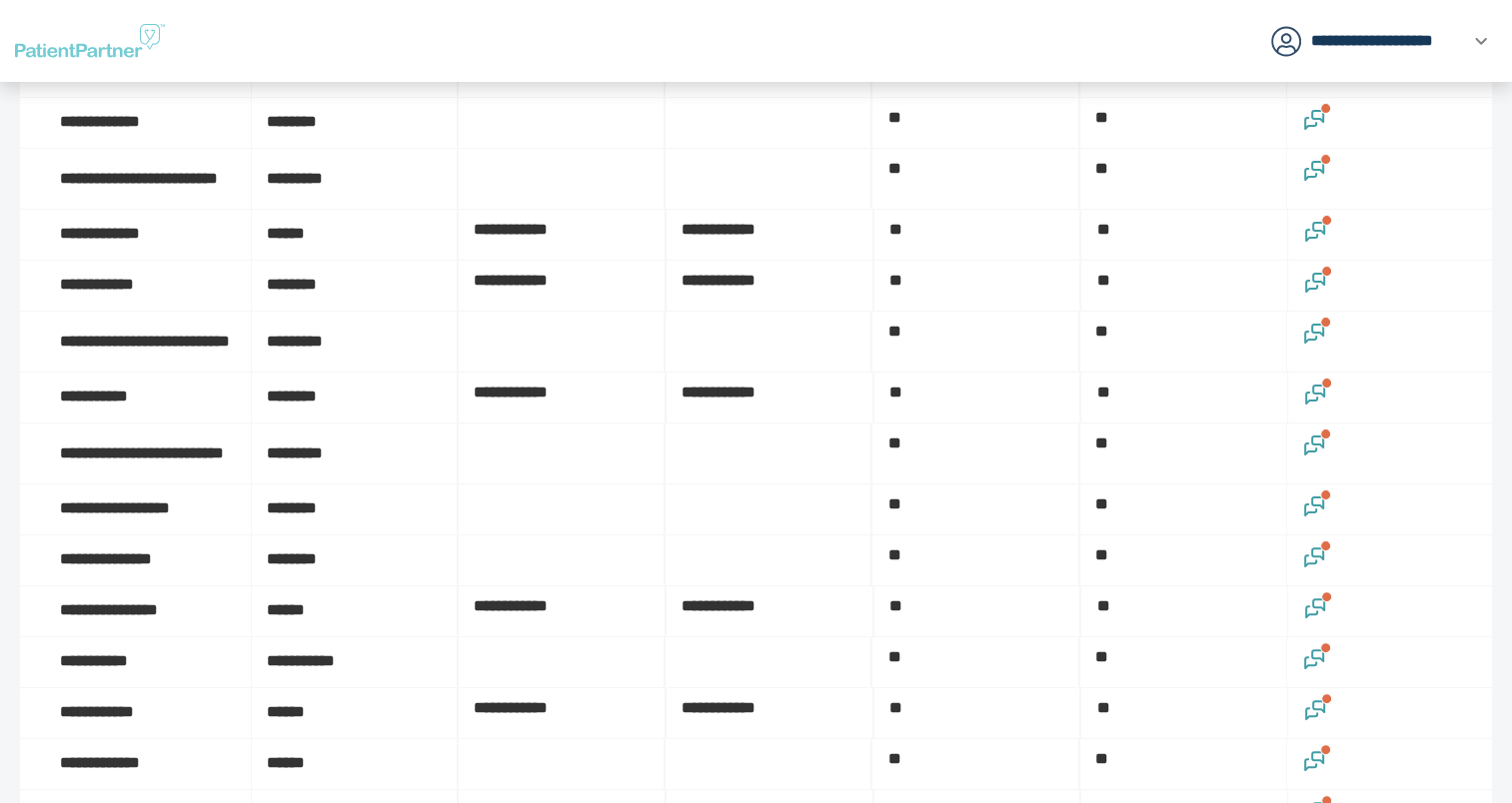 click 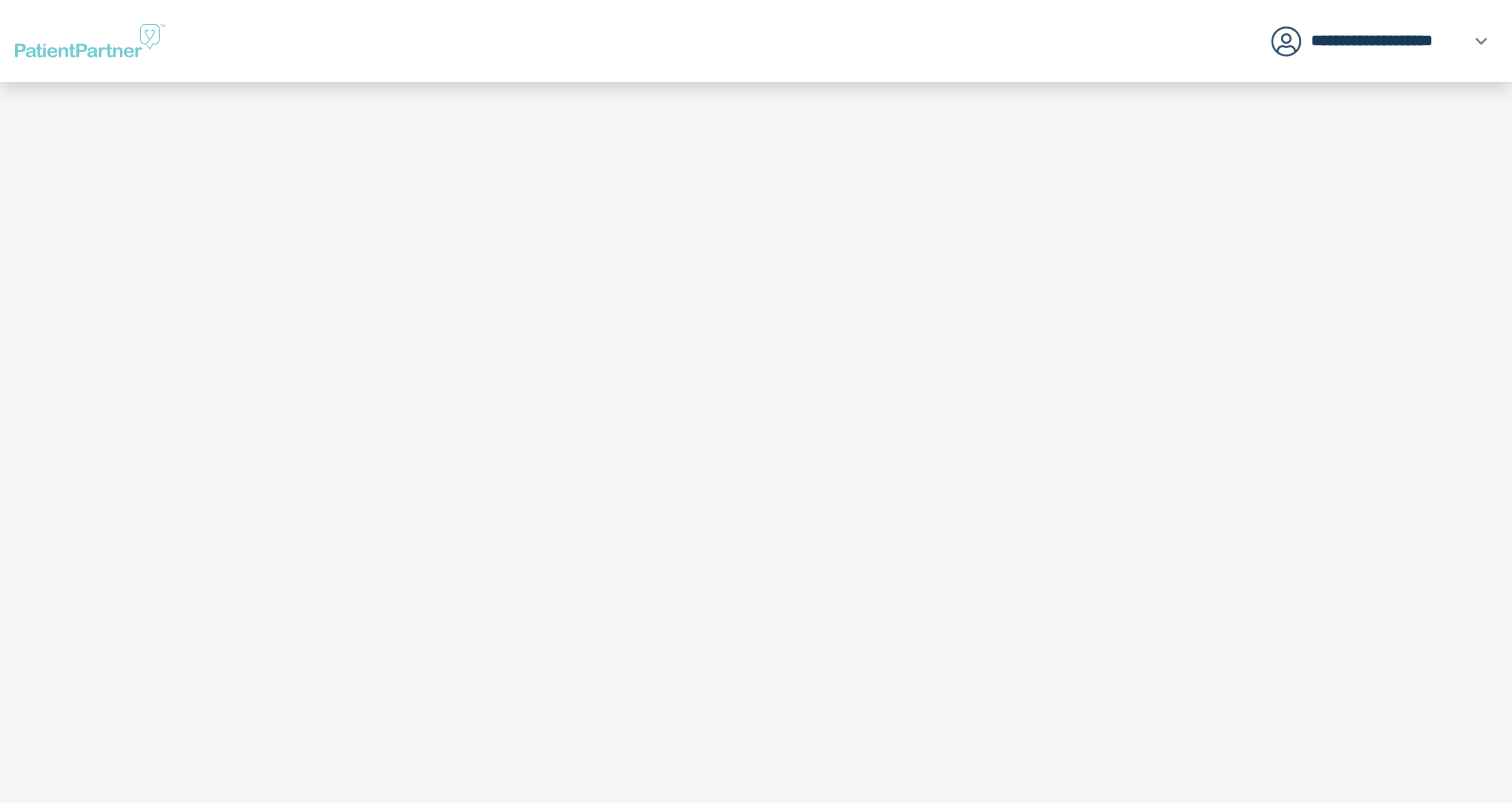 scroll, scrollTop: 0, scrollLeft: 0, axis: both 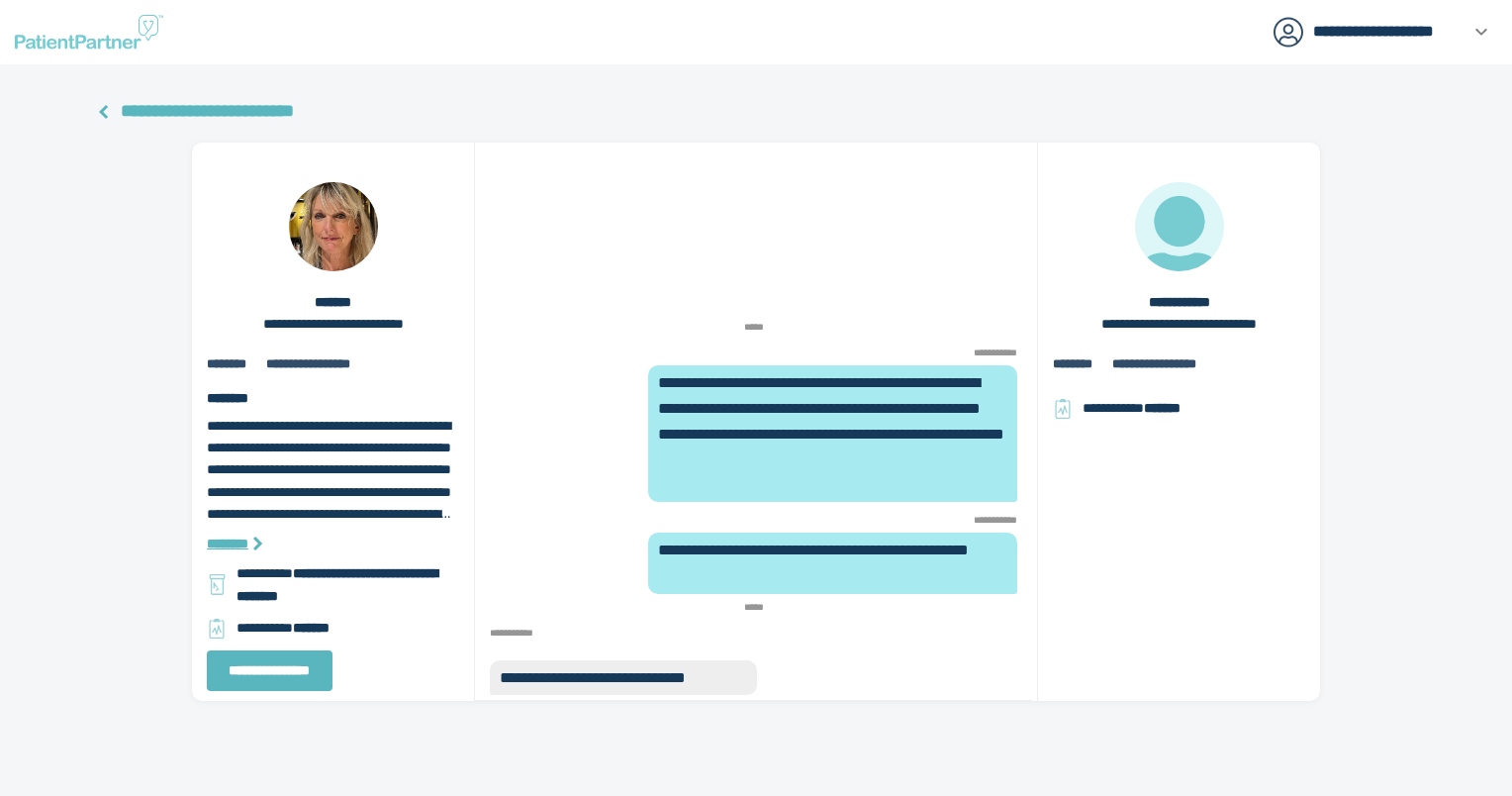 click on "**********" at bounding box center [203, 111] 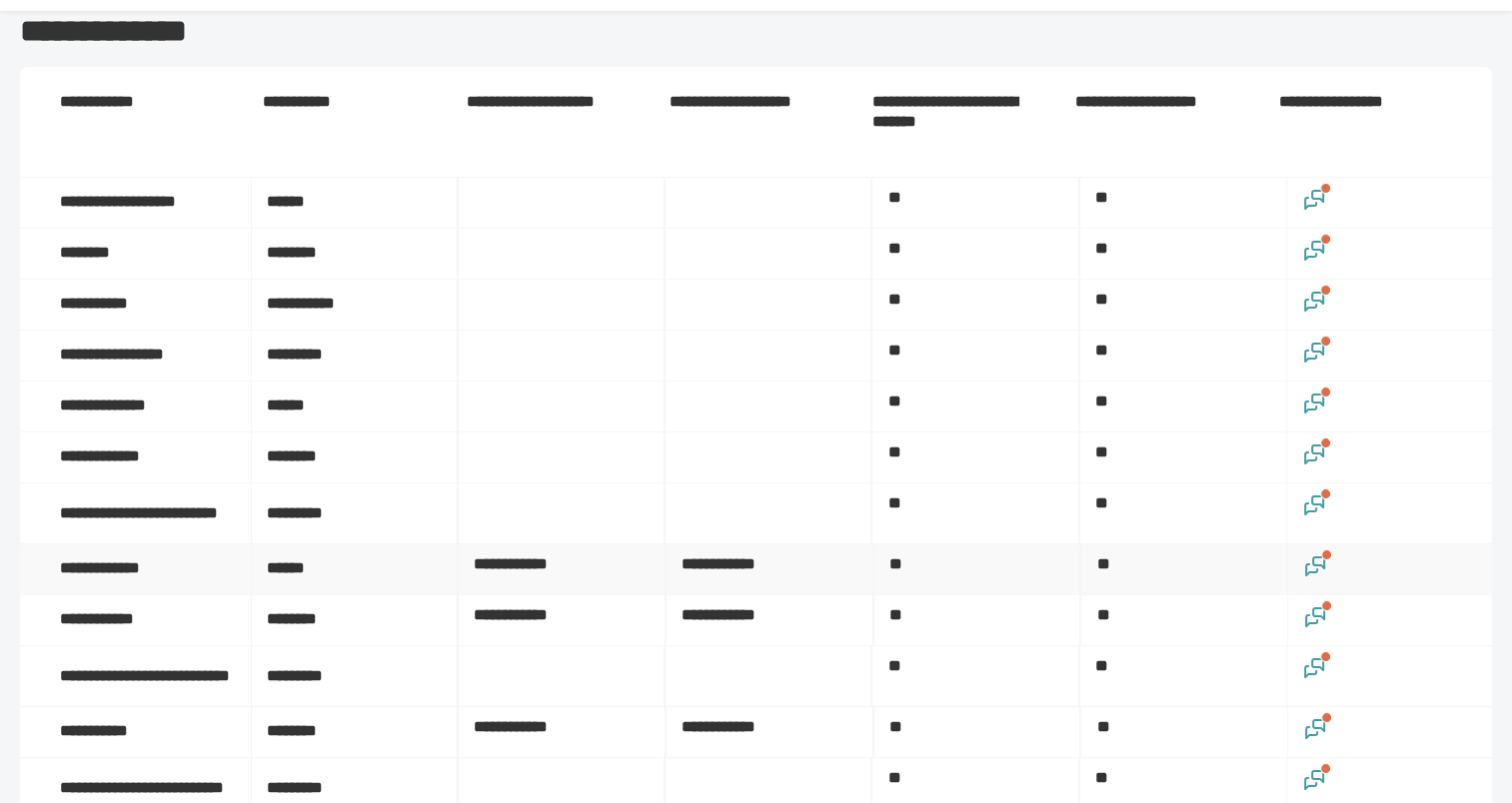 scroll, scrollTop: 100, scrollLeft: 0, axis: vertical 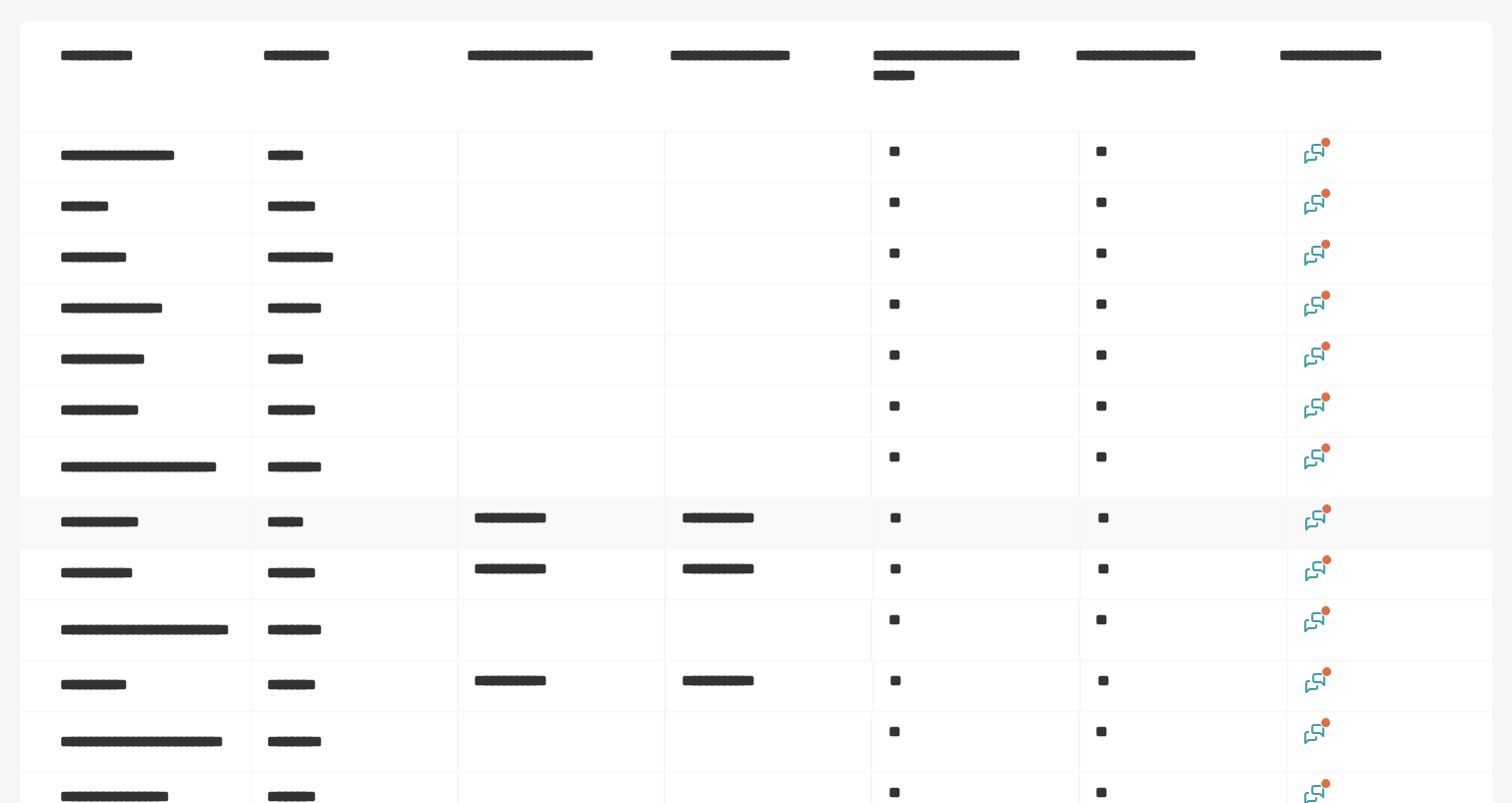 click 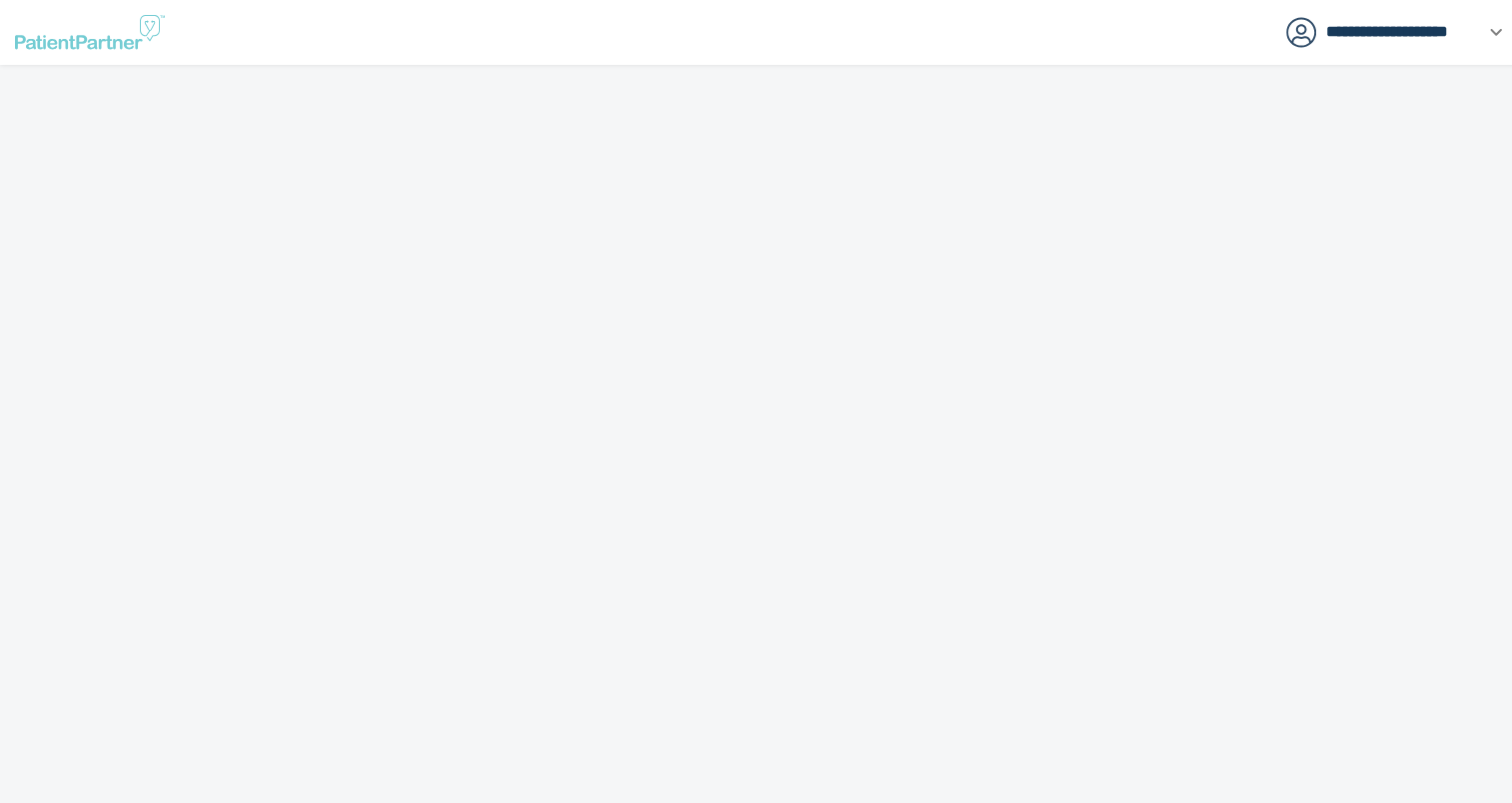 scroll, scrollTop: 0, scrollLeft: 0, axis: both 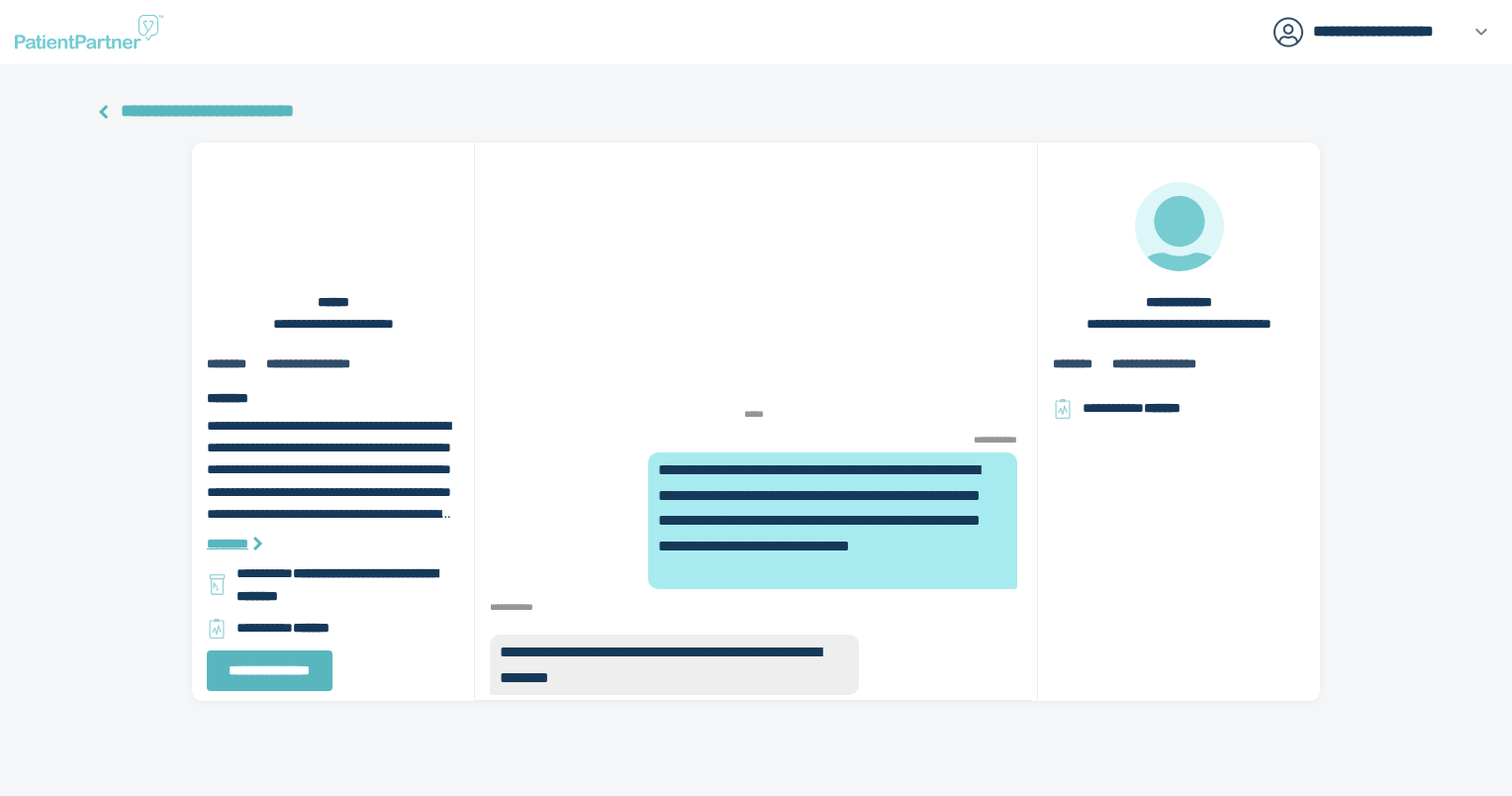 click on "**********" at bounding box center [207, 111] 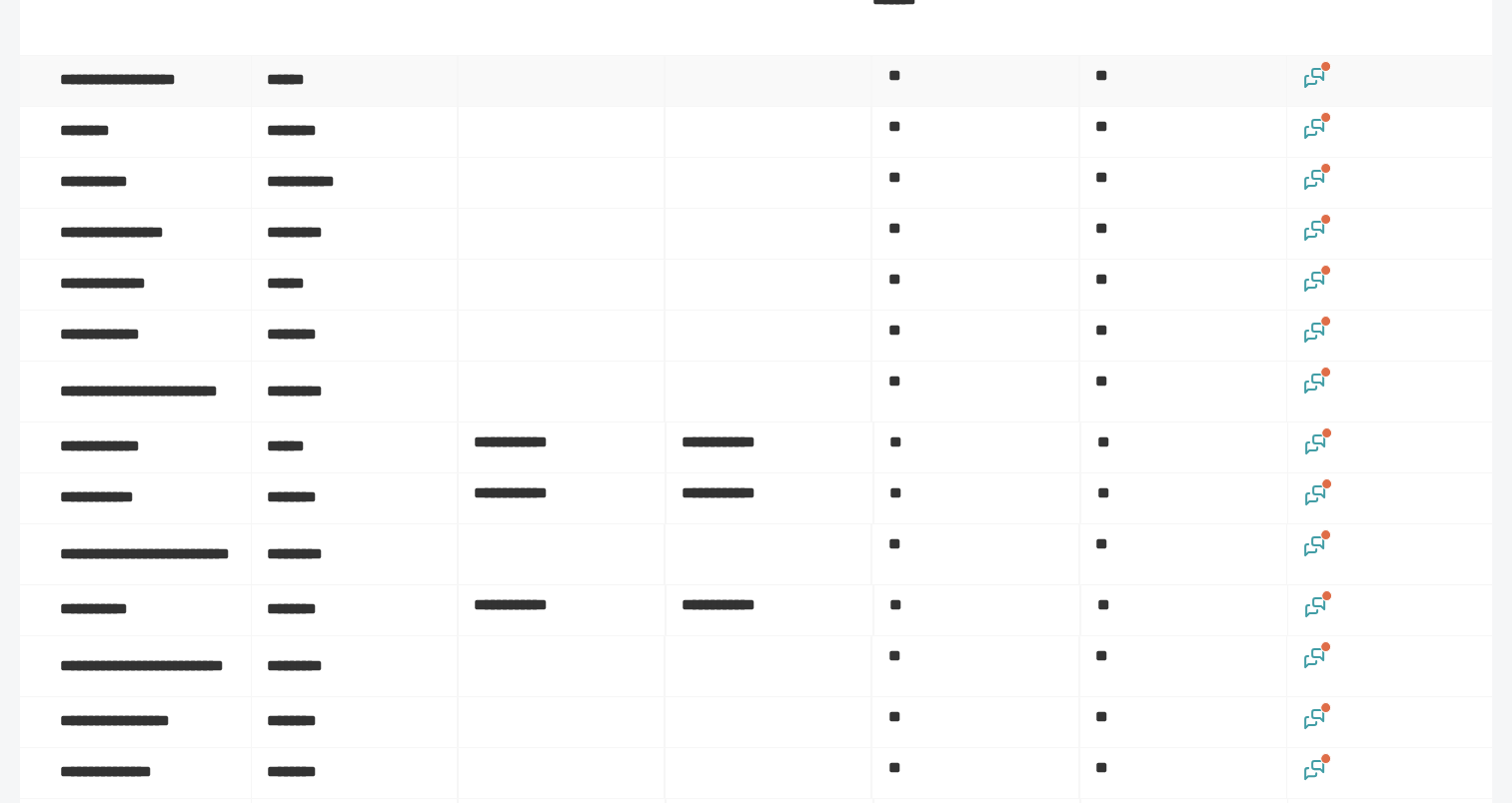 scroll, scrollTop: 200, scrollLeft: 0, axis: vertical 